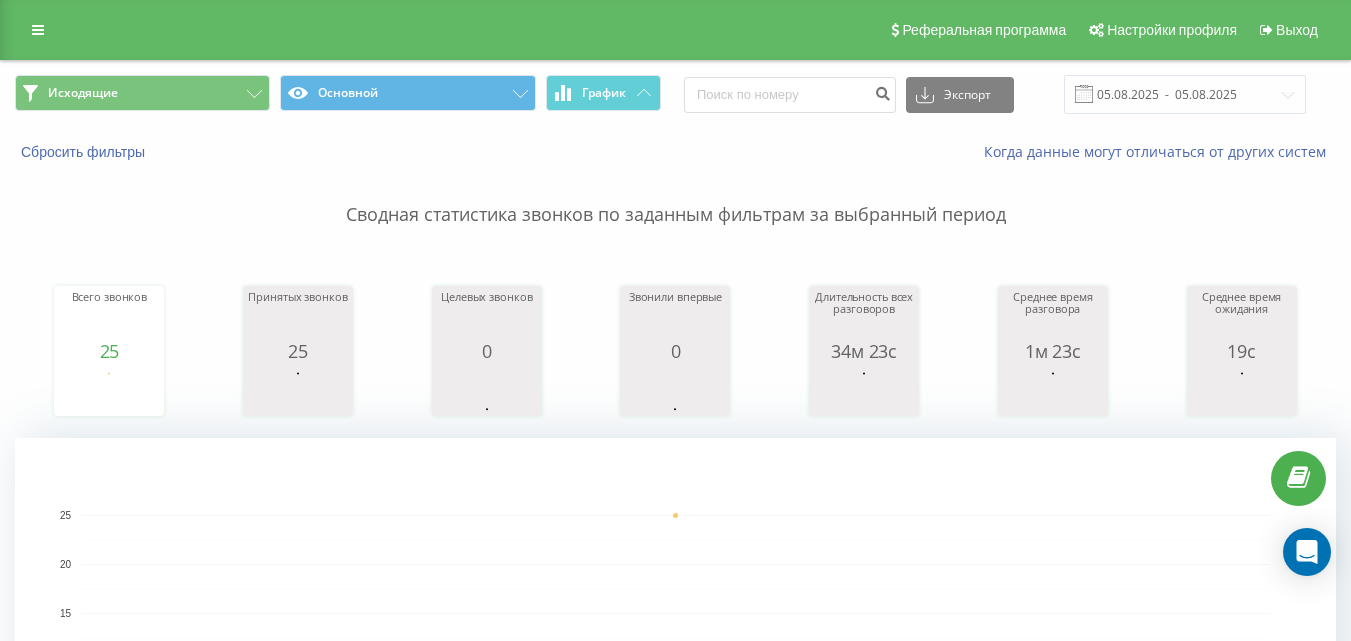 scroll, scrollTop: 0, scrollLeft: 0, axis: both 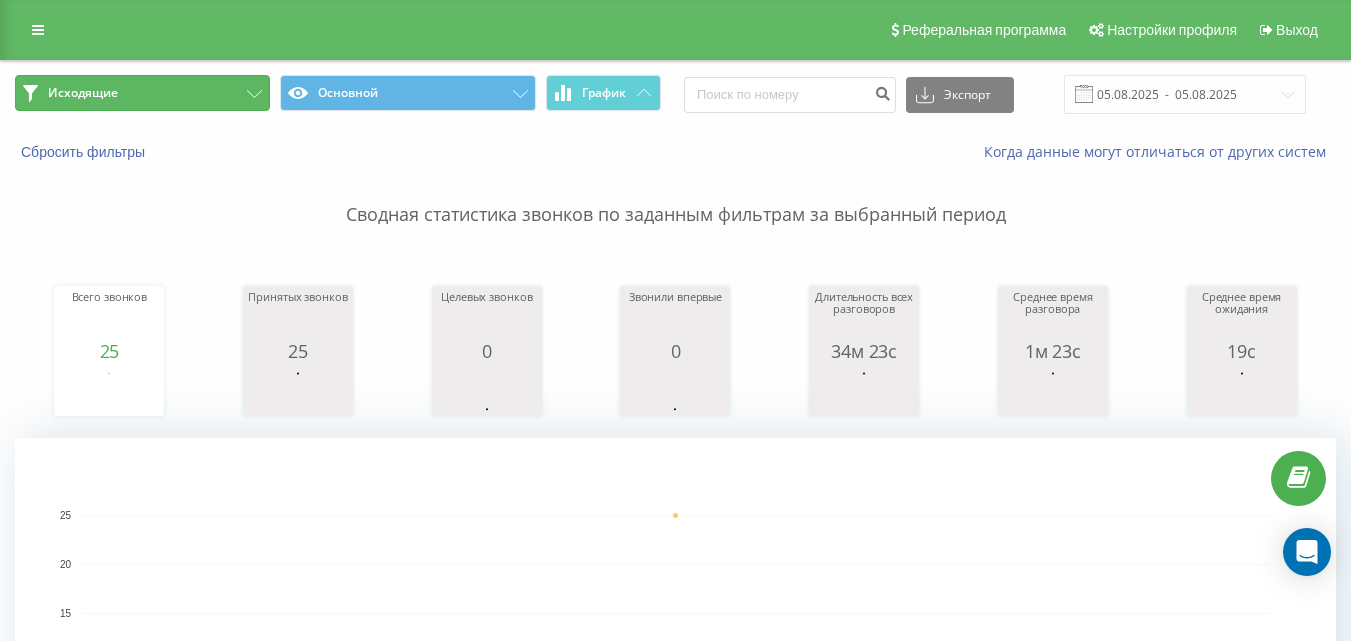 click on "Исходящие" at bounding box center [142, 93] 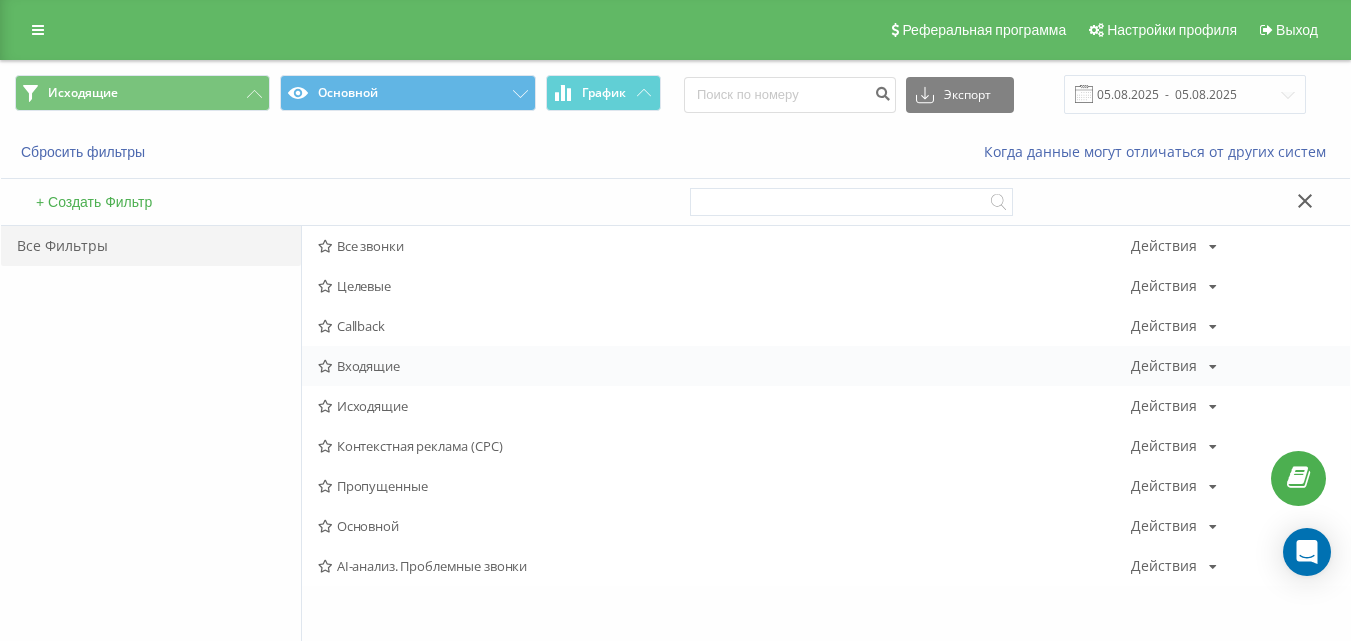 click on "Входящие" at bounding box center [724, 366] 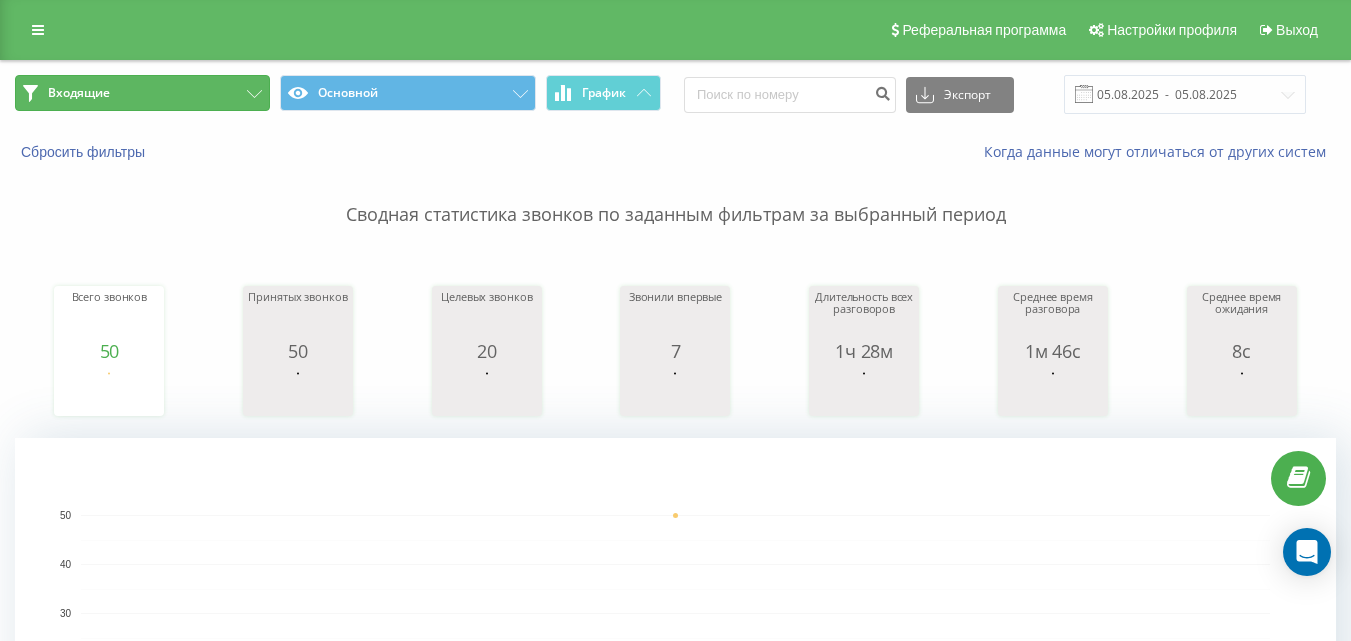click on "Входящие" at bounding box center (142, 93) 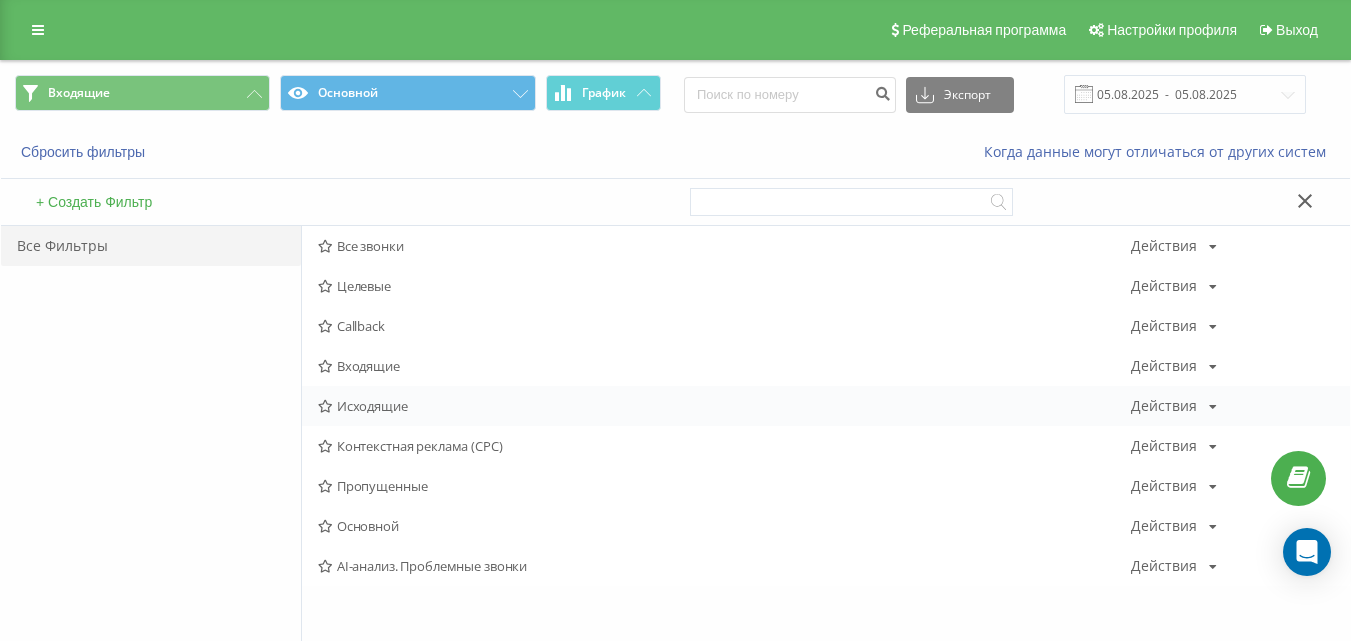 click on "Исходящие" at bounding box center (724, 406) 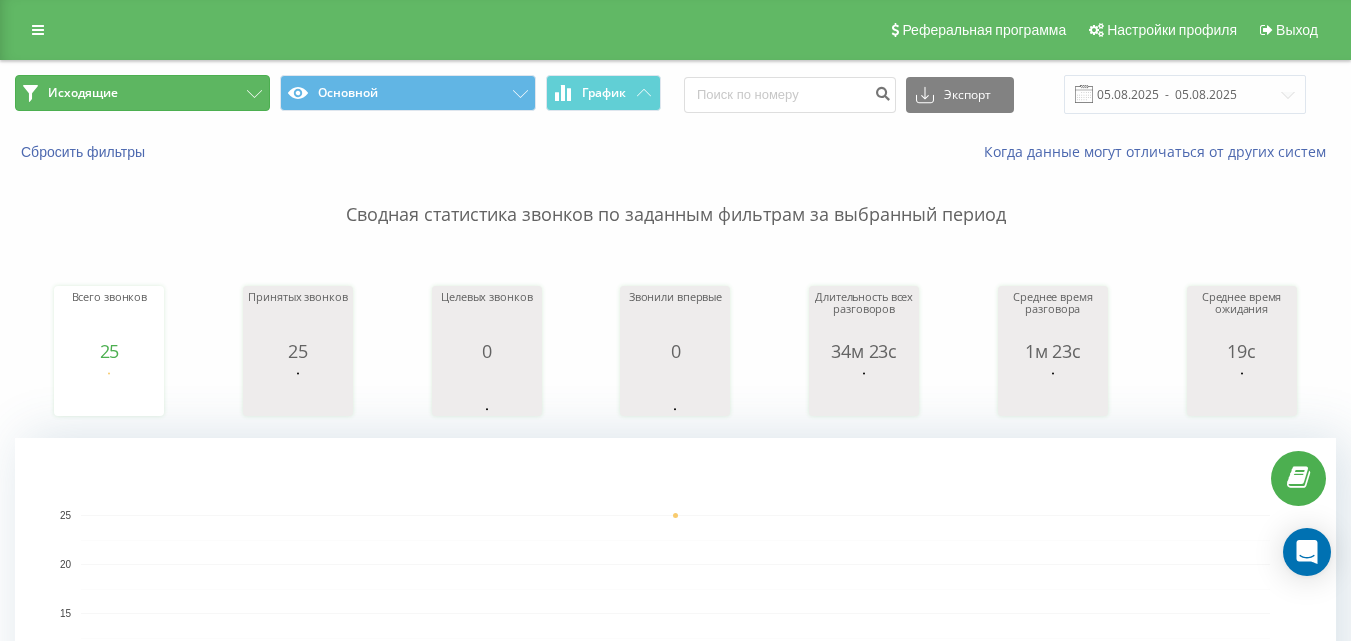 click on "Исходящие" at bounding box center [142, 93] 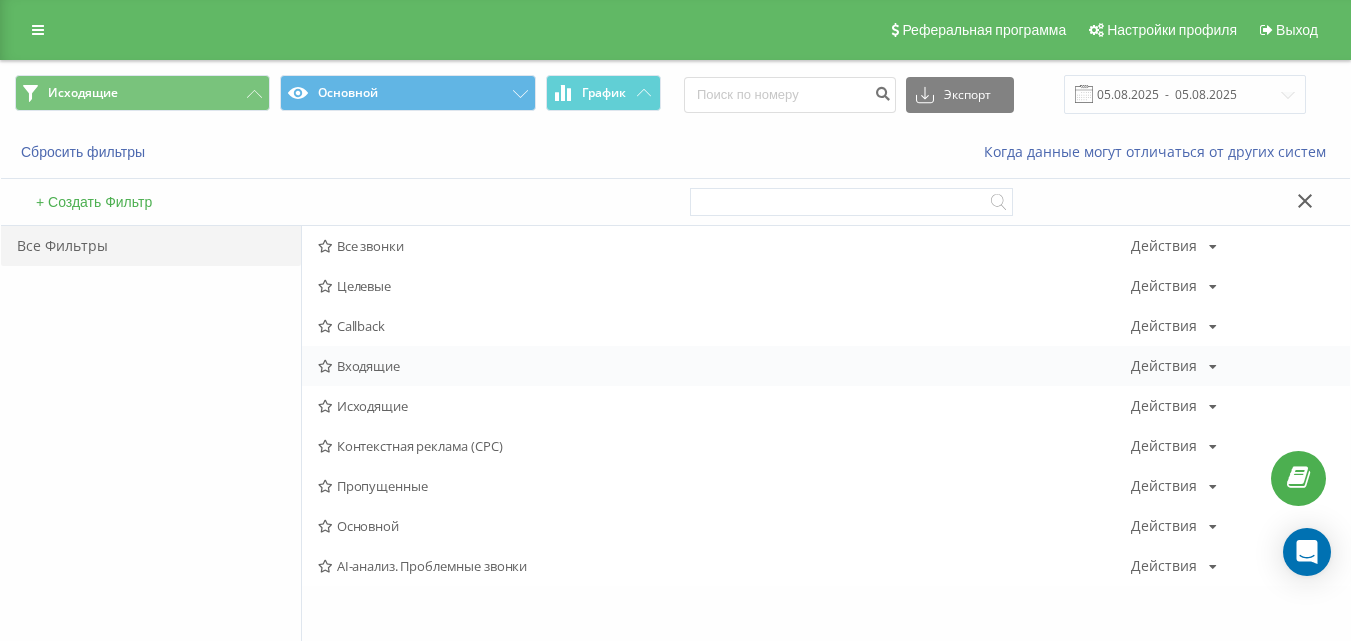 click on "Входящие" at bounding box center (724, 366) 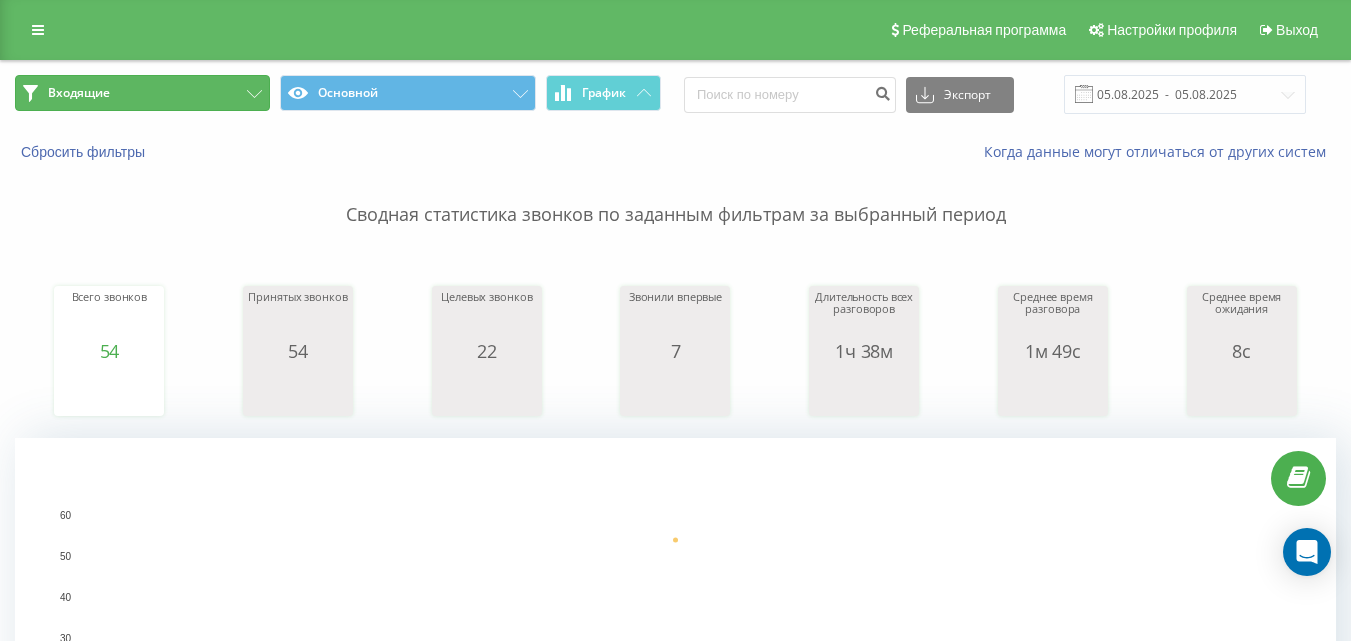click on "Входящие" at bounding box center [142, 93] 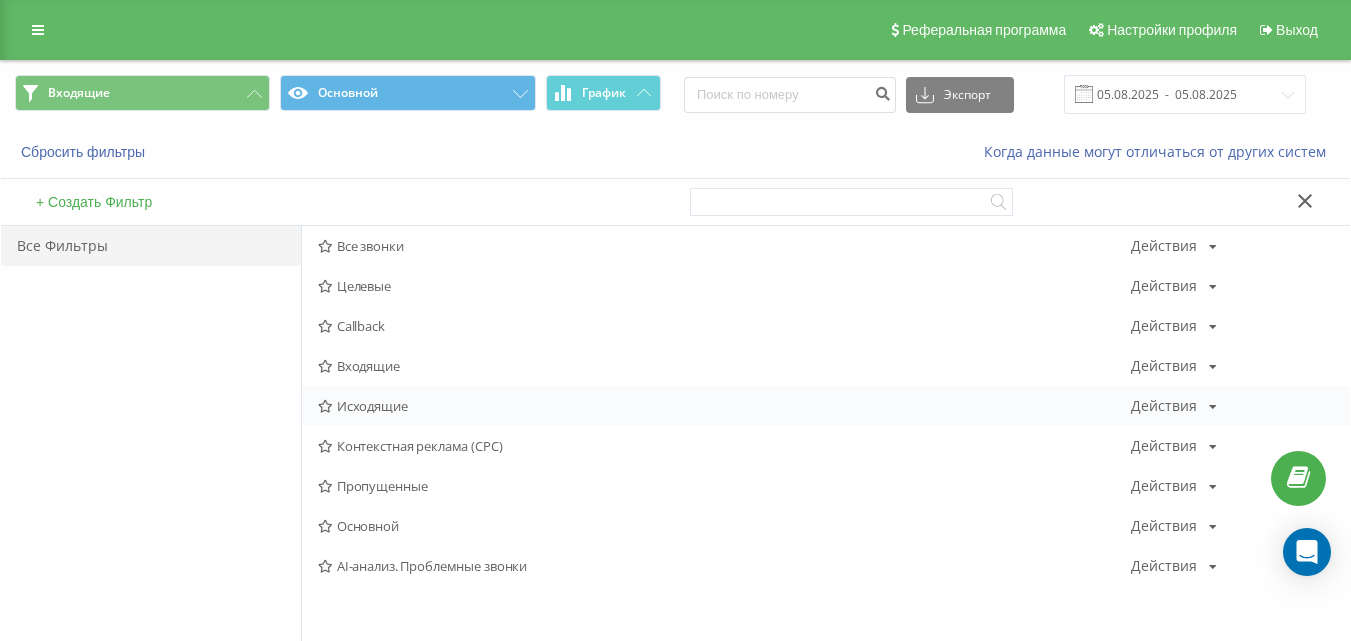 click on "Исходящие" at bounding box center [724, 406] 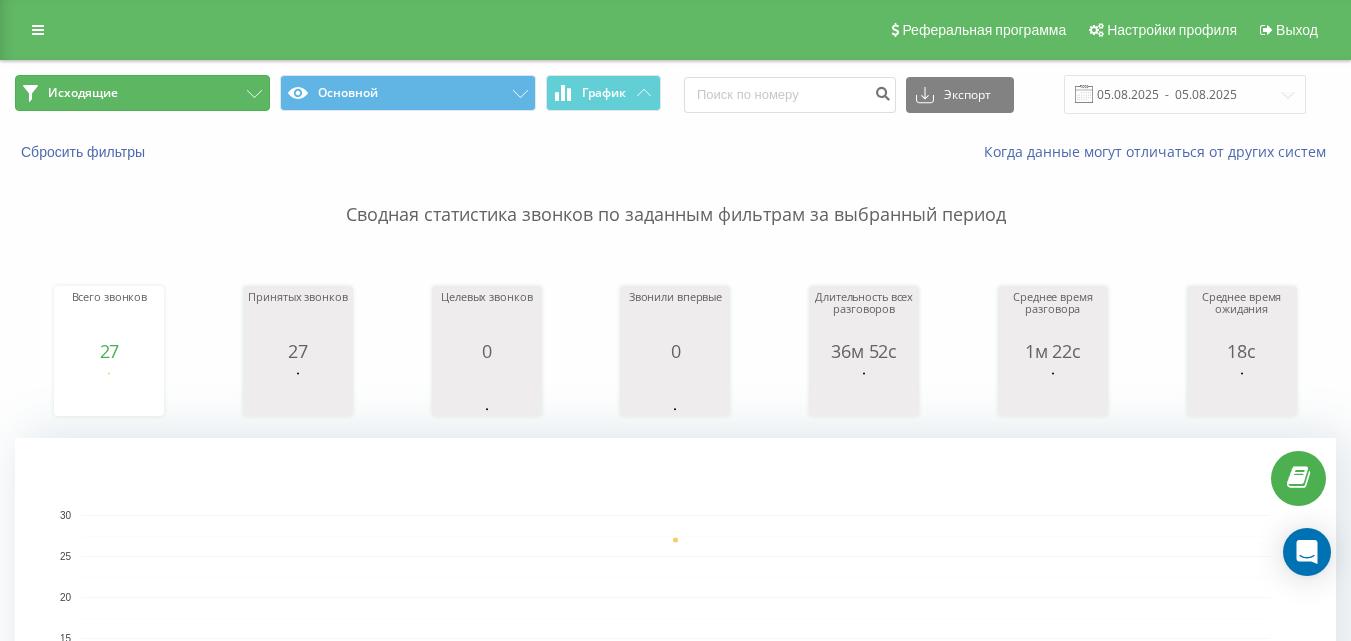 click on "Исходящие" at bounding box center (142, 93) 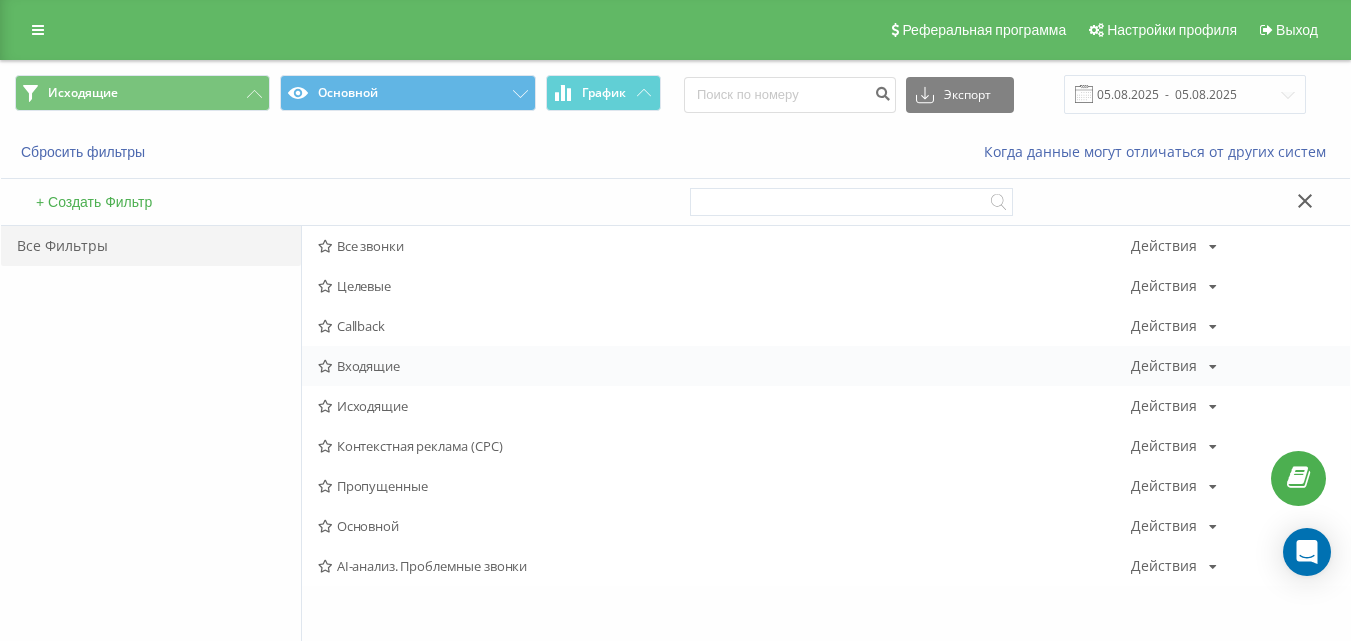 click on "Входящие" at bounding box center (724, 366) 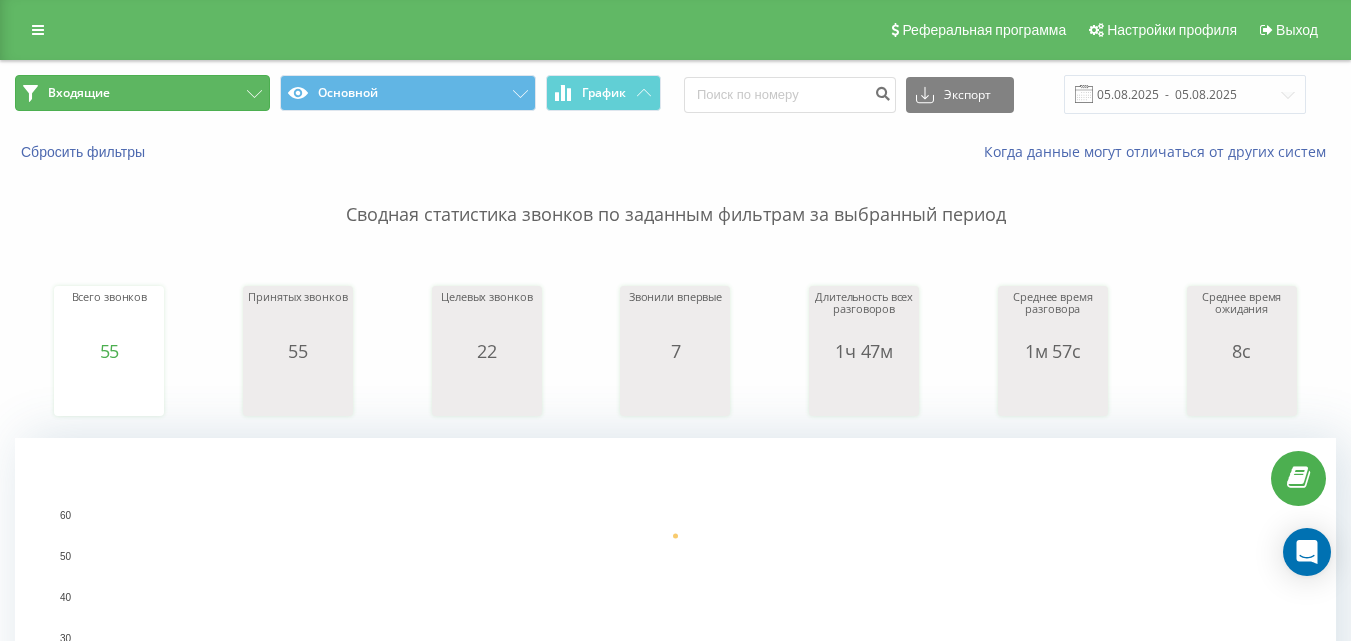click on "Входящие" at bounding box center (142, 93) 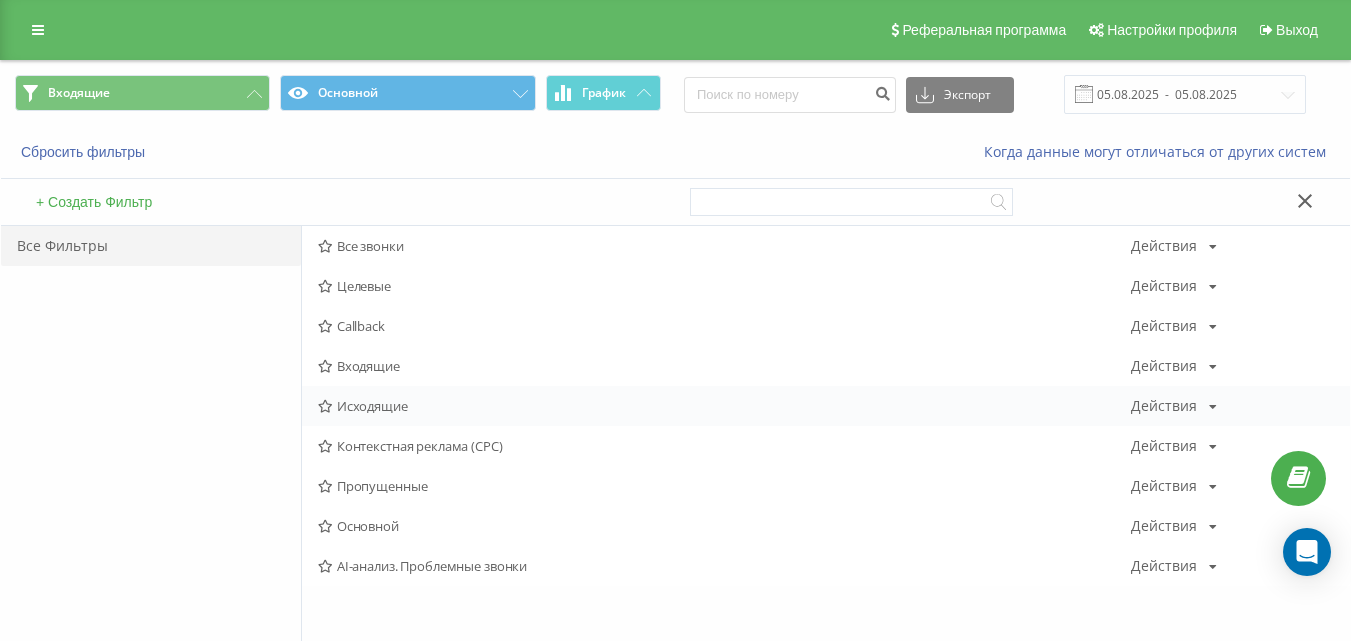 click on "Исходящие Действия Редактировать Копировать Удалить По умолчанию Поделиться" at bounding box center [826, 406] 